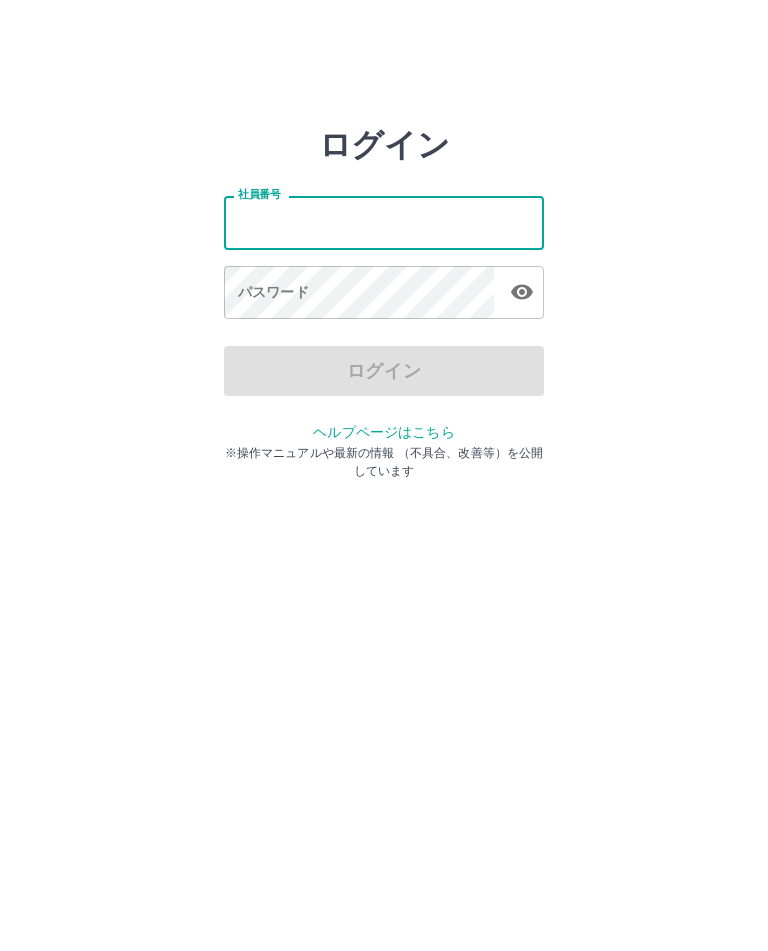 scroll, scrollTop: 0, scrollLeft: 0, axis: both 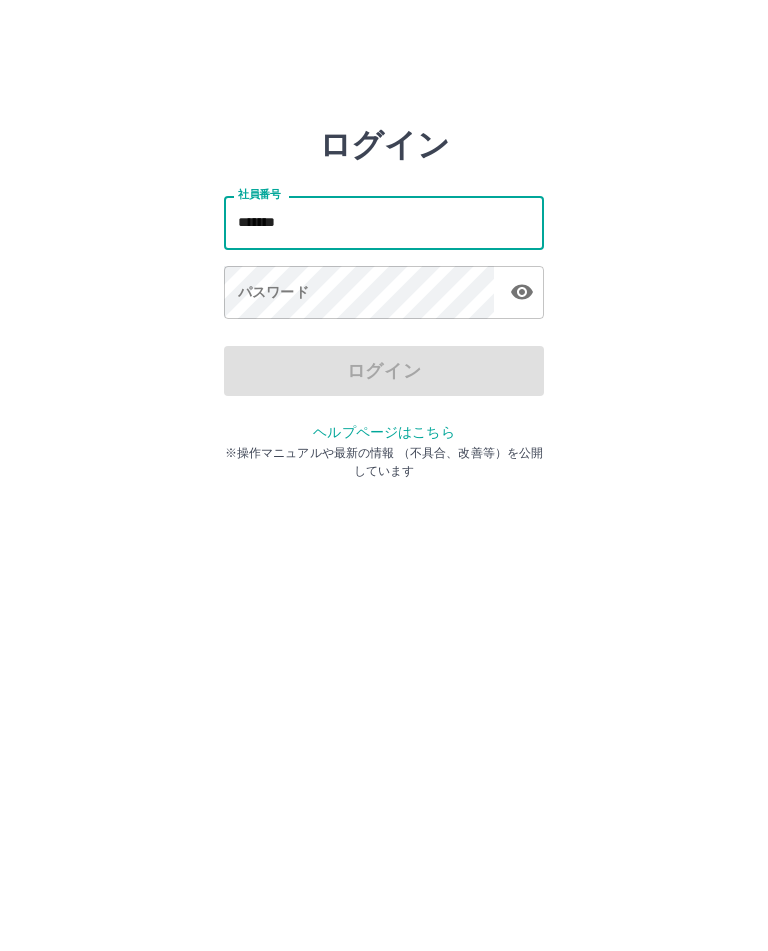 type on "*******" 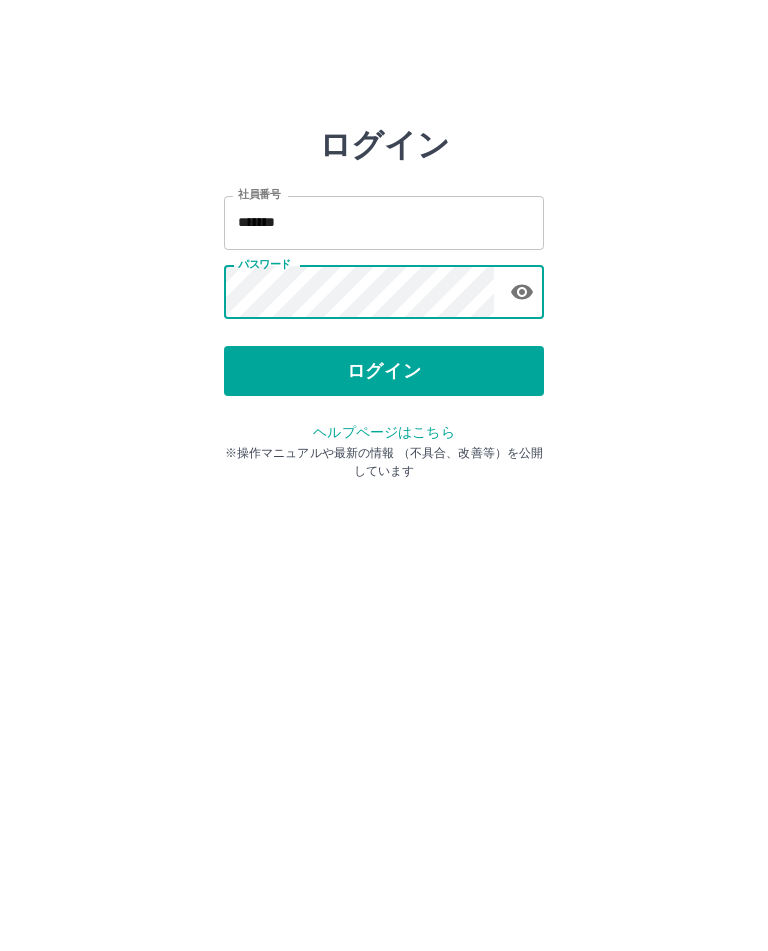 click 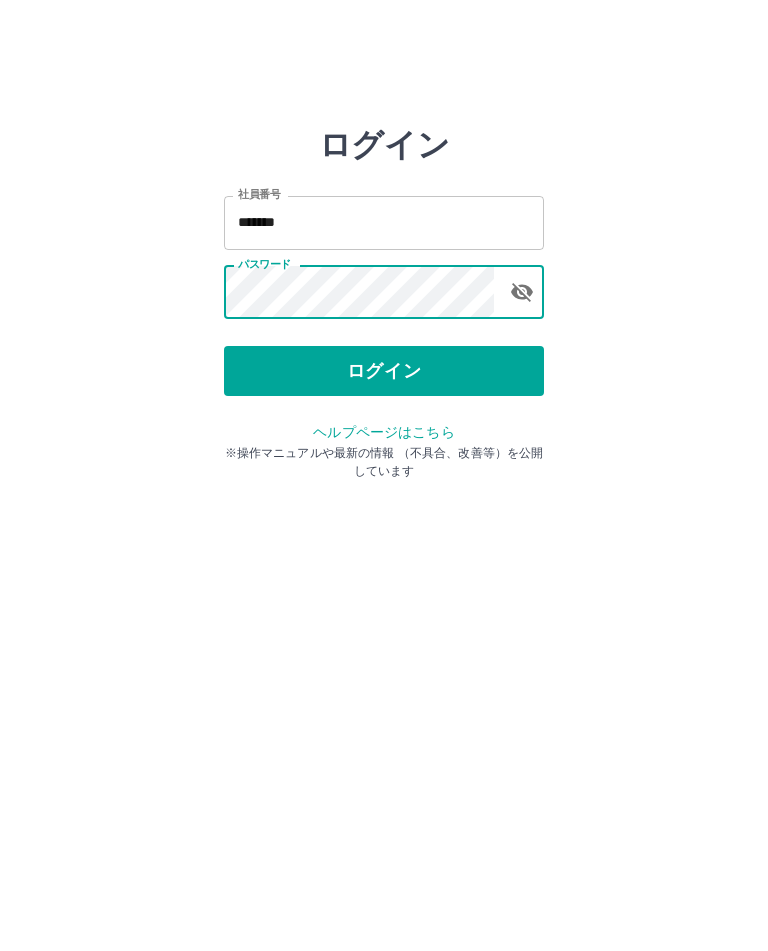 click on "ログイン" at bounding box center (384, 371) 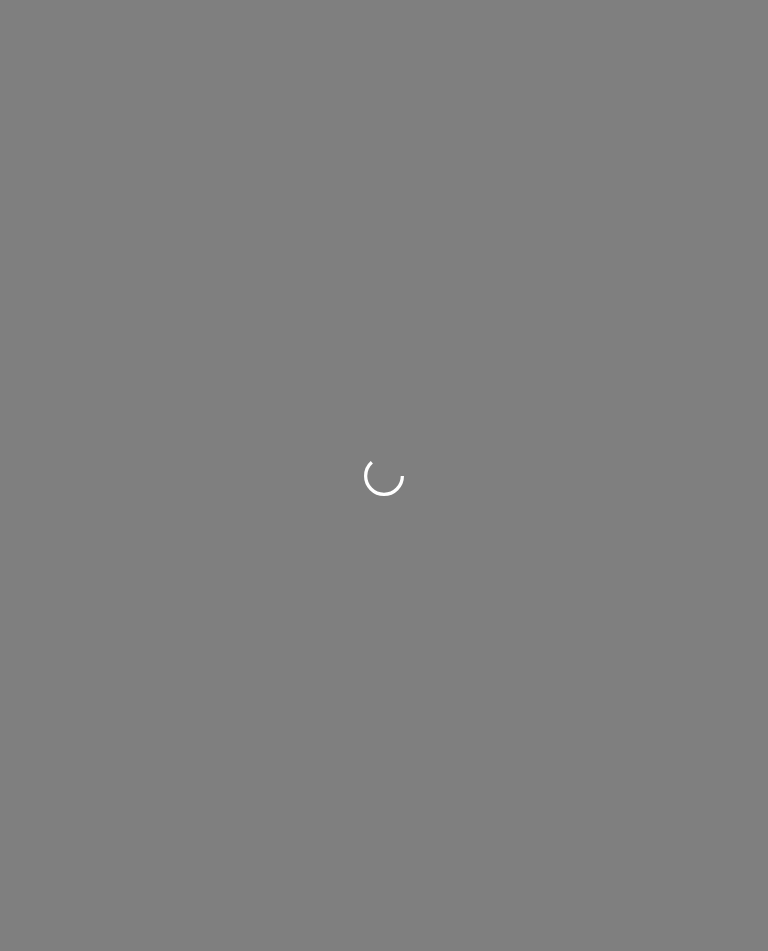 scroll, scrollTop: 0, scrollLeft: 0, axis: both 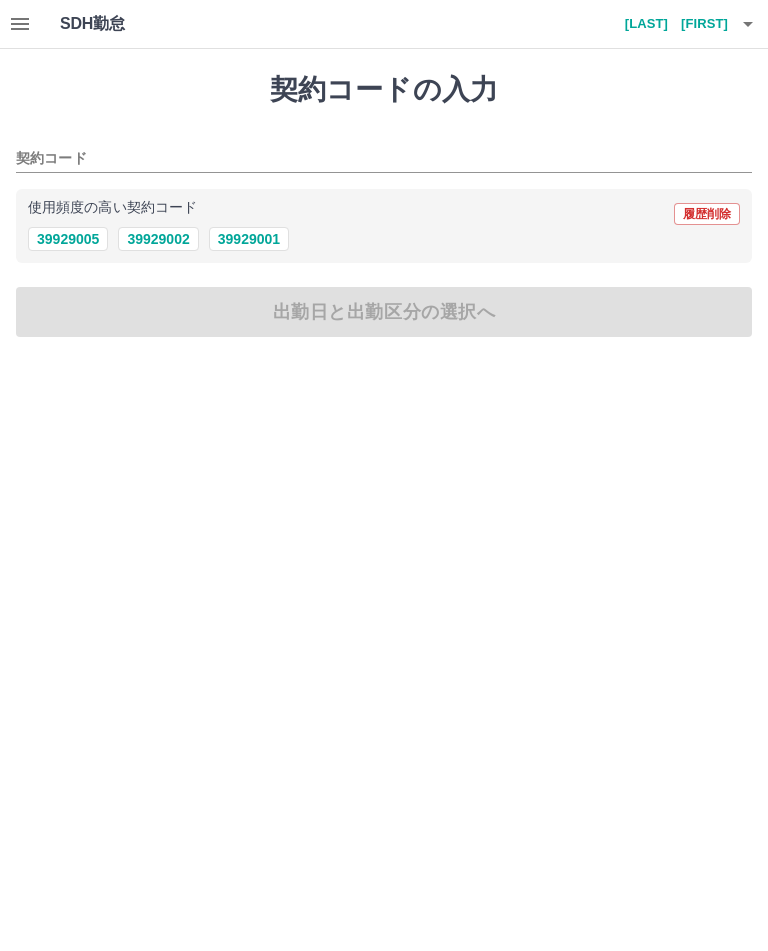 click on "39929005" at bounding box center (68, 239) 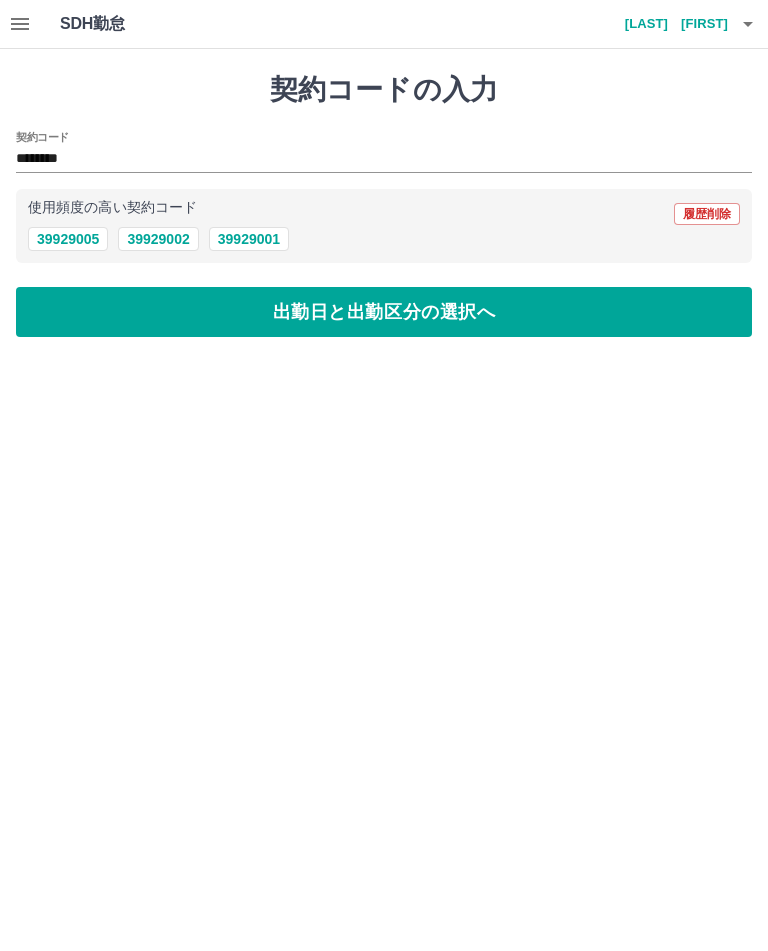 click on "出勤日と出勤区分の選択へ" at bounding box center (384, 312) 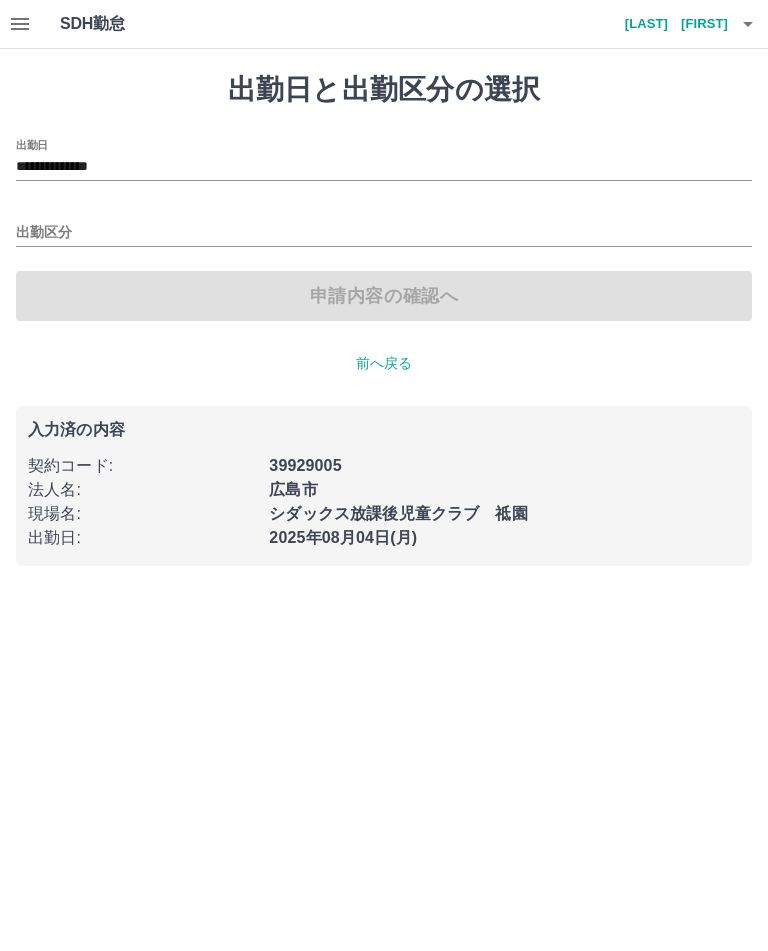 click on "出勤区分" at bounding box center [384, 233] 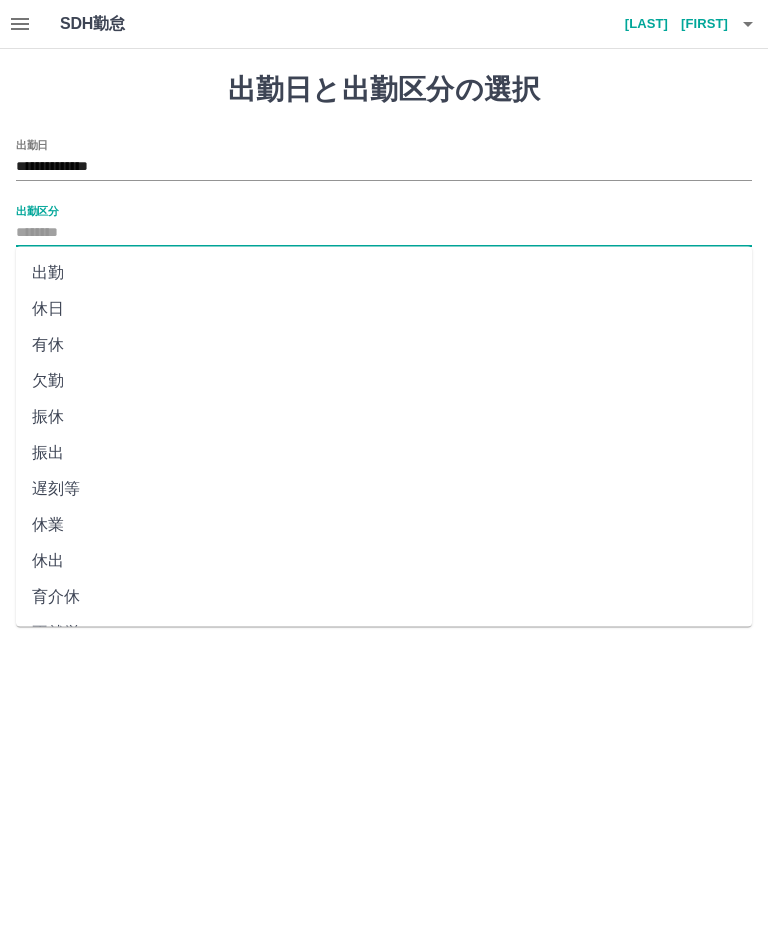click on "出勤" at bounding box center [384, 273] 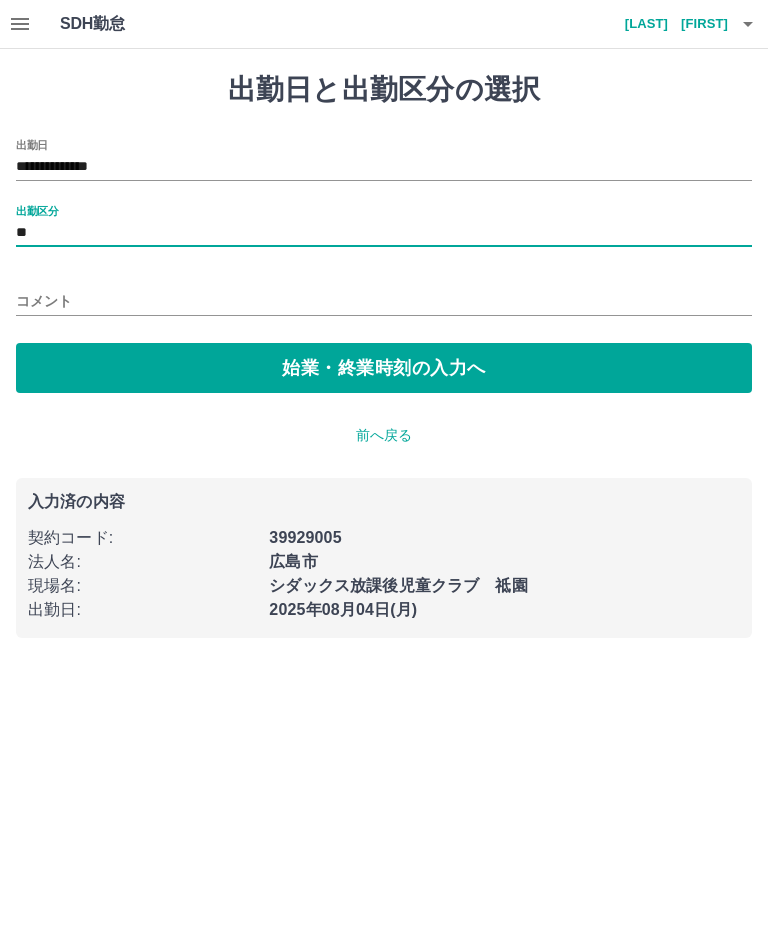 type on "**" 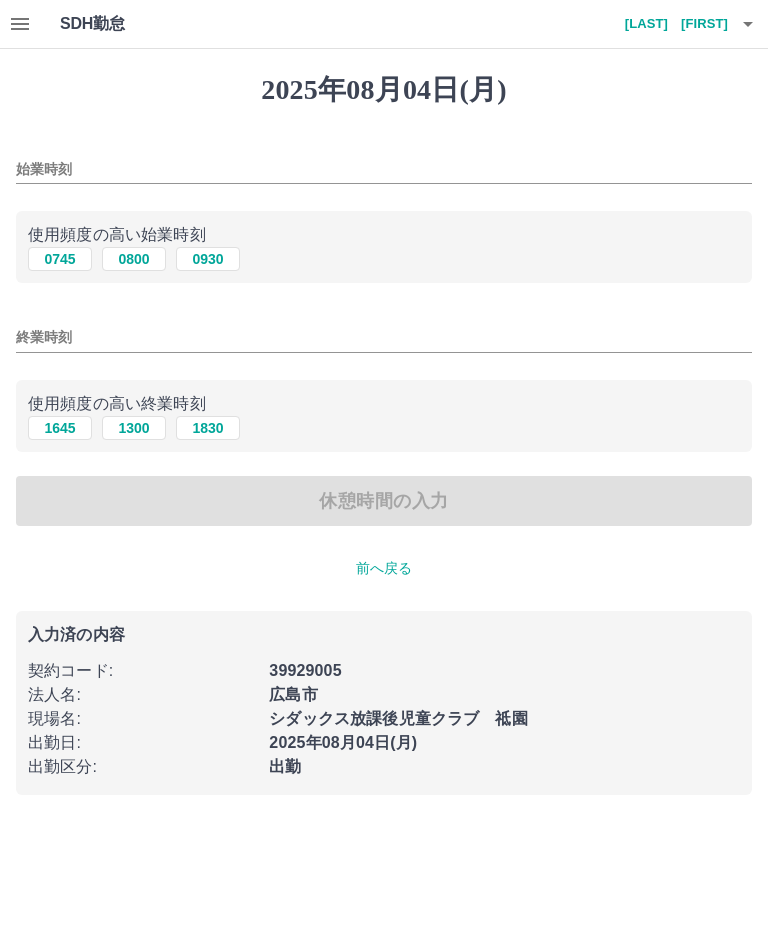 click on "始業時刻" at bounding box center [384, 169] 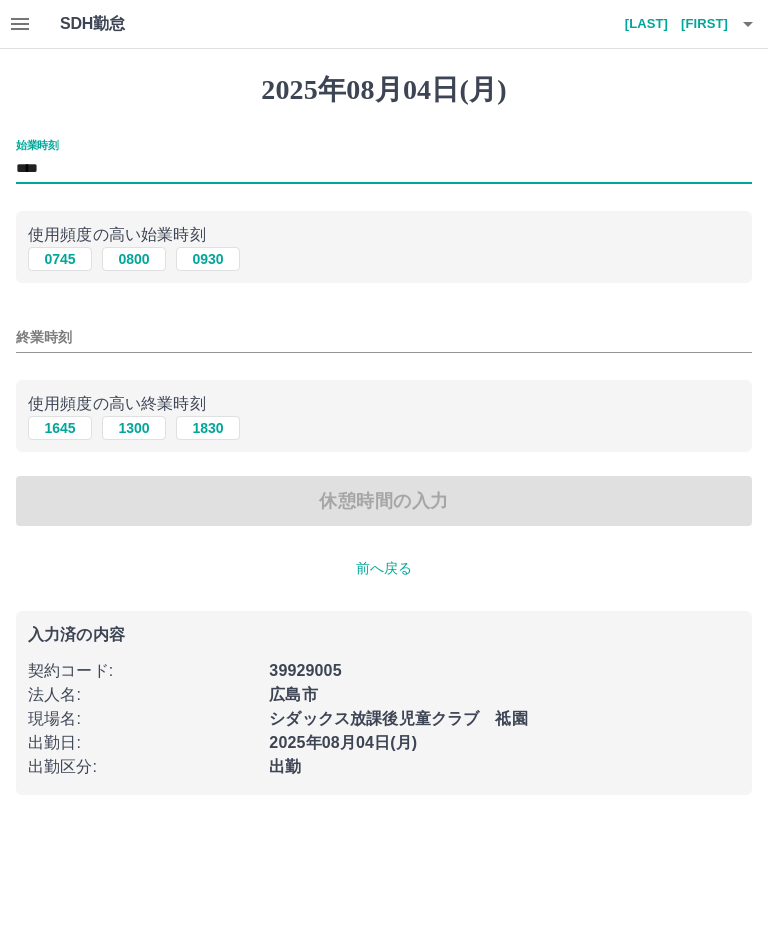 type on "****" 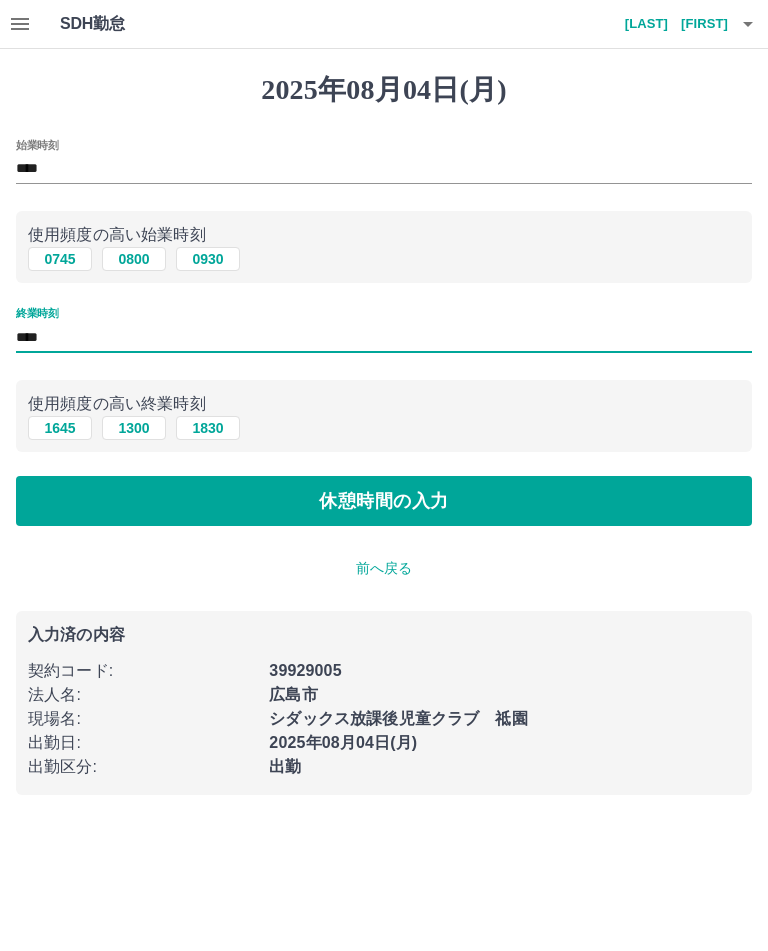 type on "****" 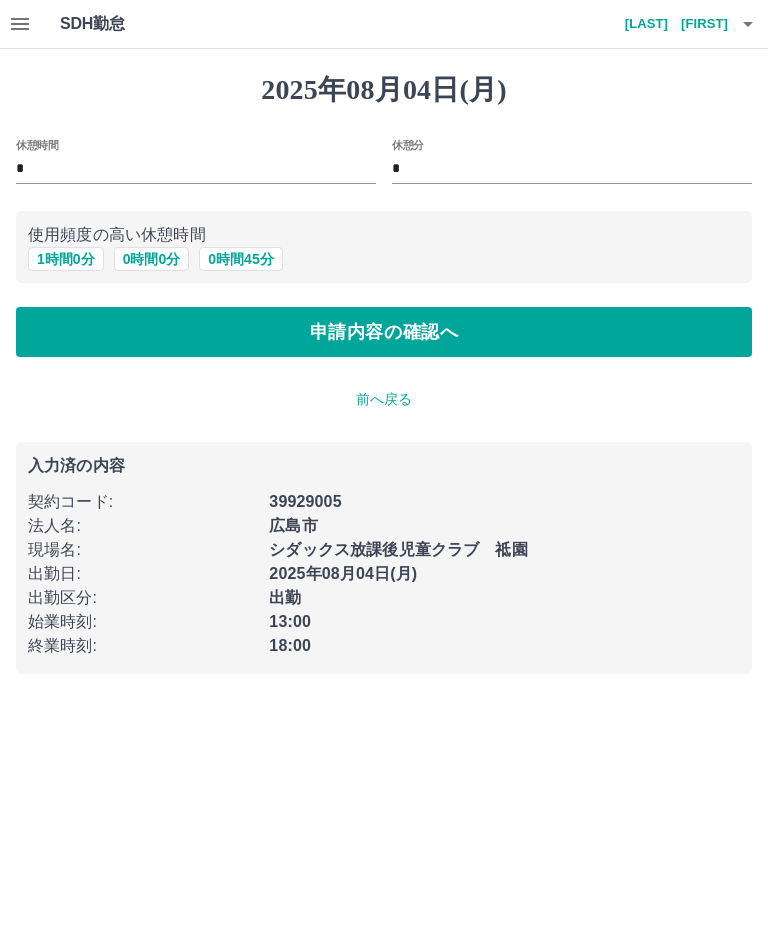 click on "申請内容の確認へ" at bounding box center [384, 332] 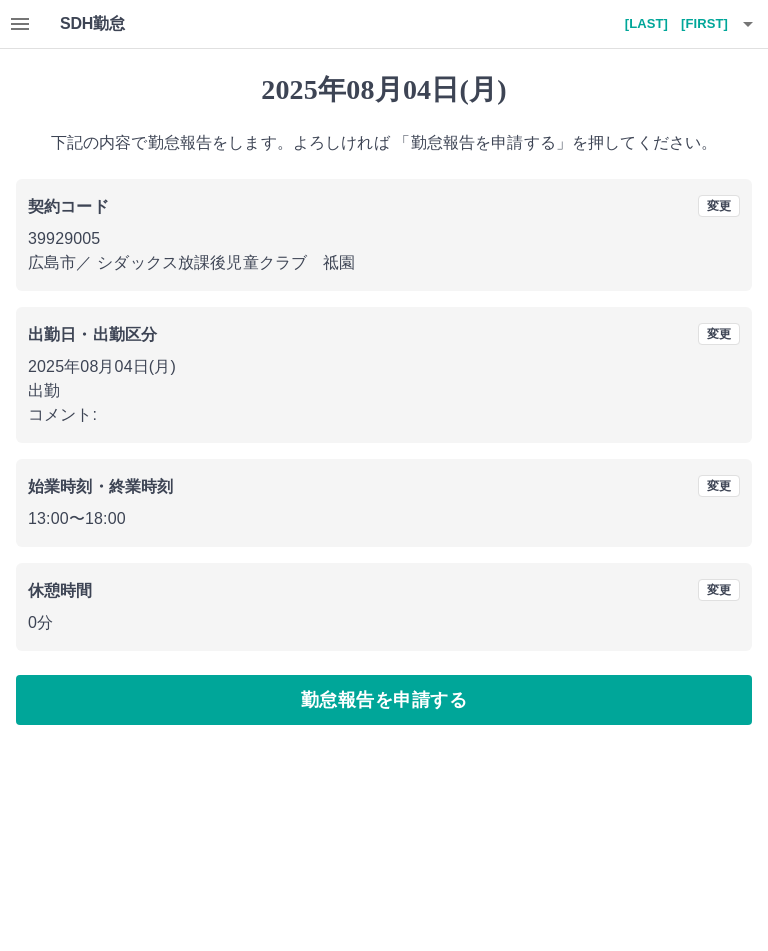 click on "勤怠報告を申請する" at bounding box center (384, 700) 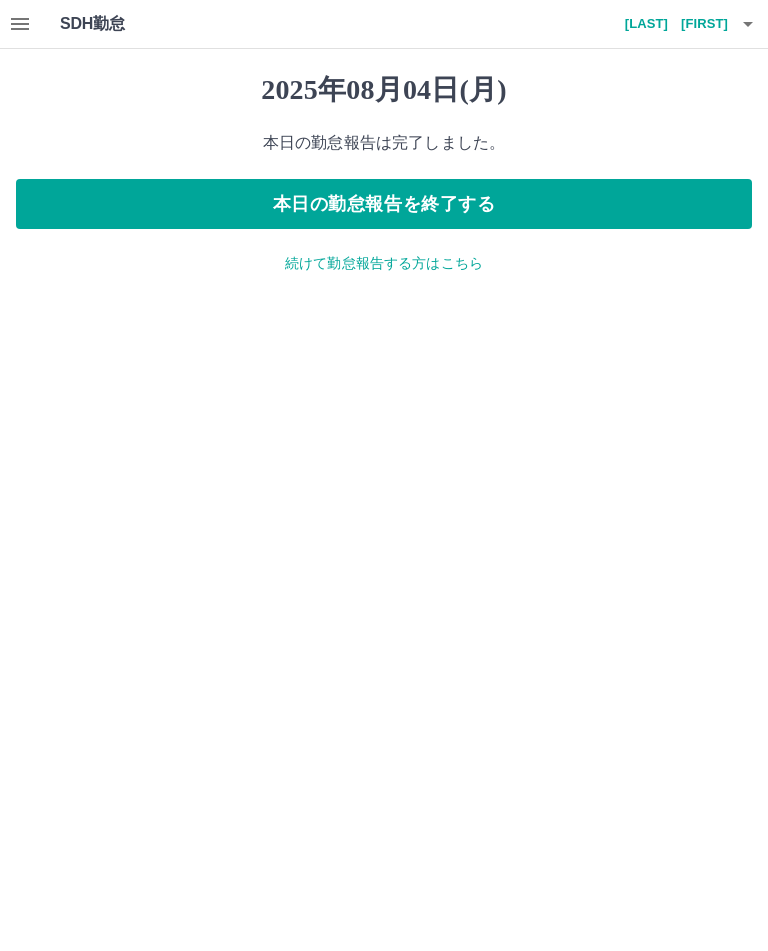 click on "本日の勤怠報告を終了する" at bounding box center [384, 204] 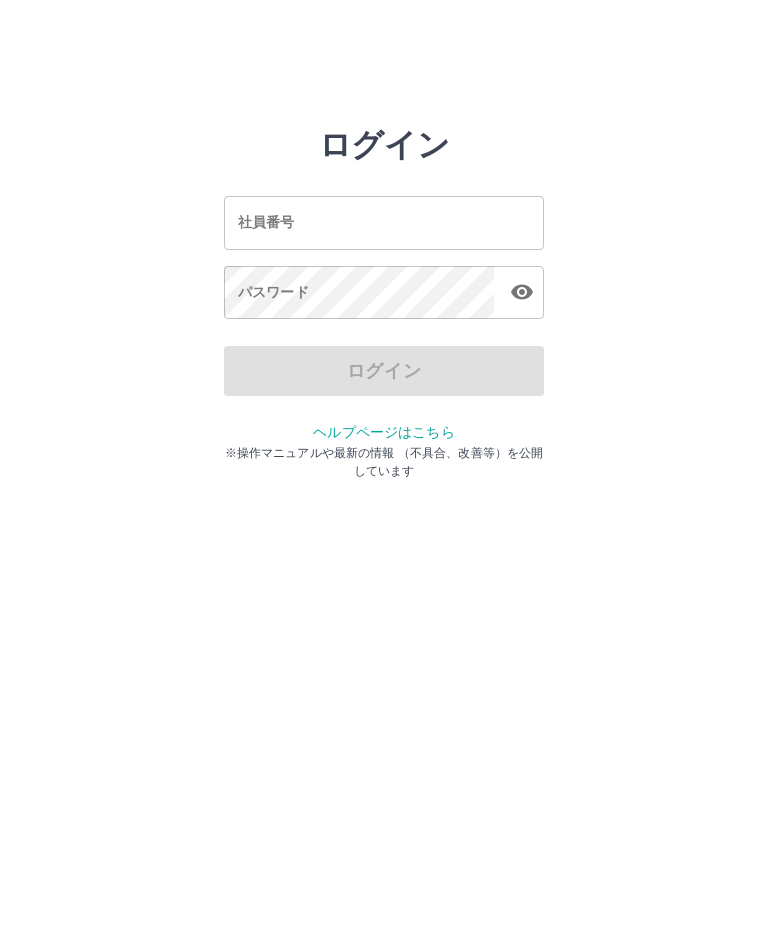 scroll, scrollTop: 0, scrollLeft: 0, axis: both 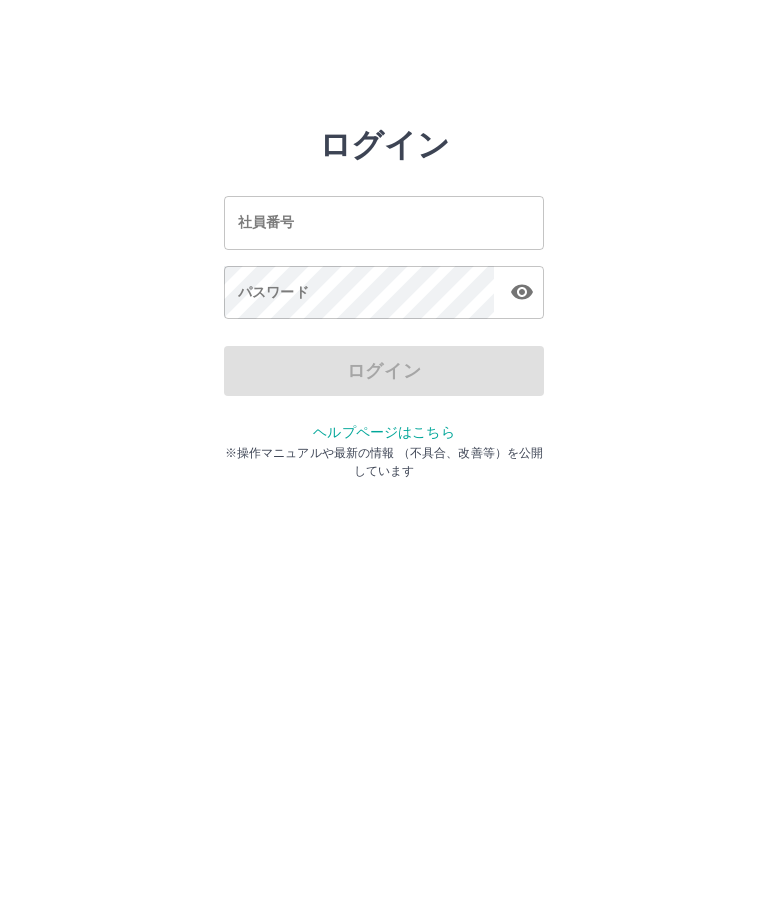 click on "社員番号" at bounding box center [384, 222] 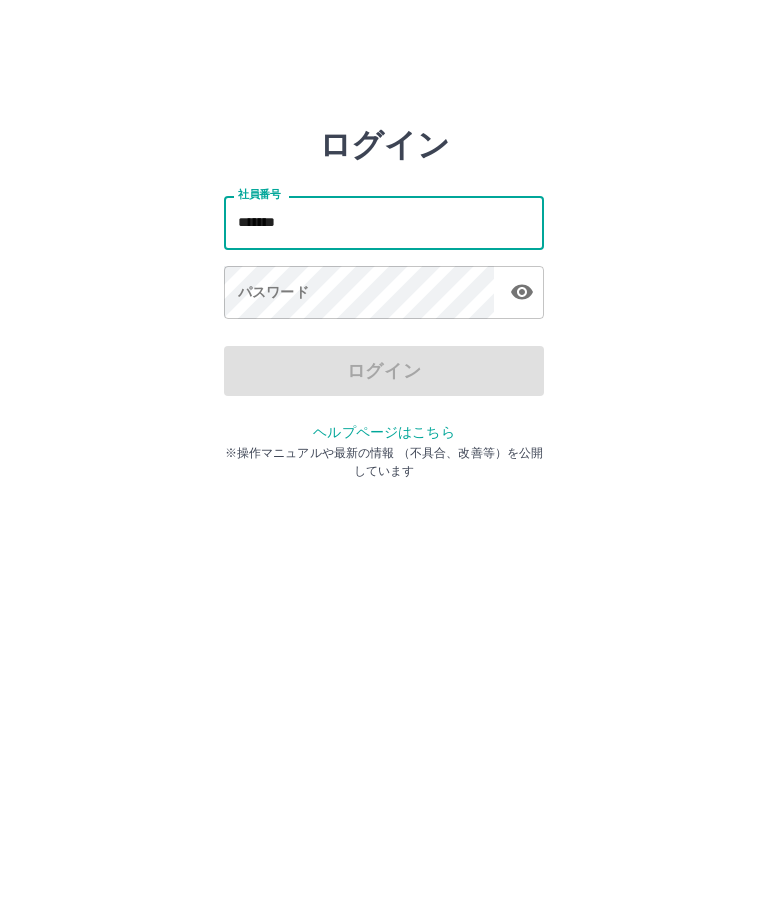 type on "*******" 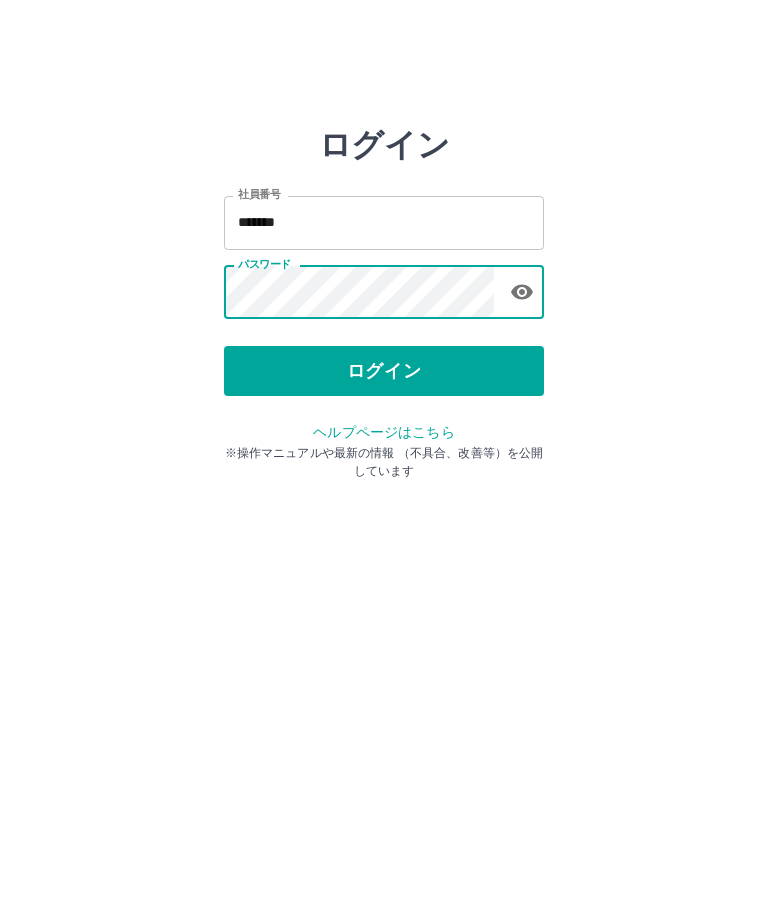 click on "ログイン" at bounding box center [384, 371] 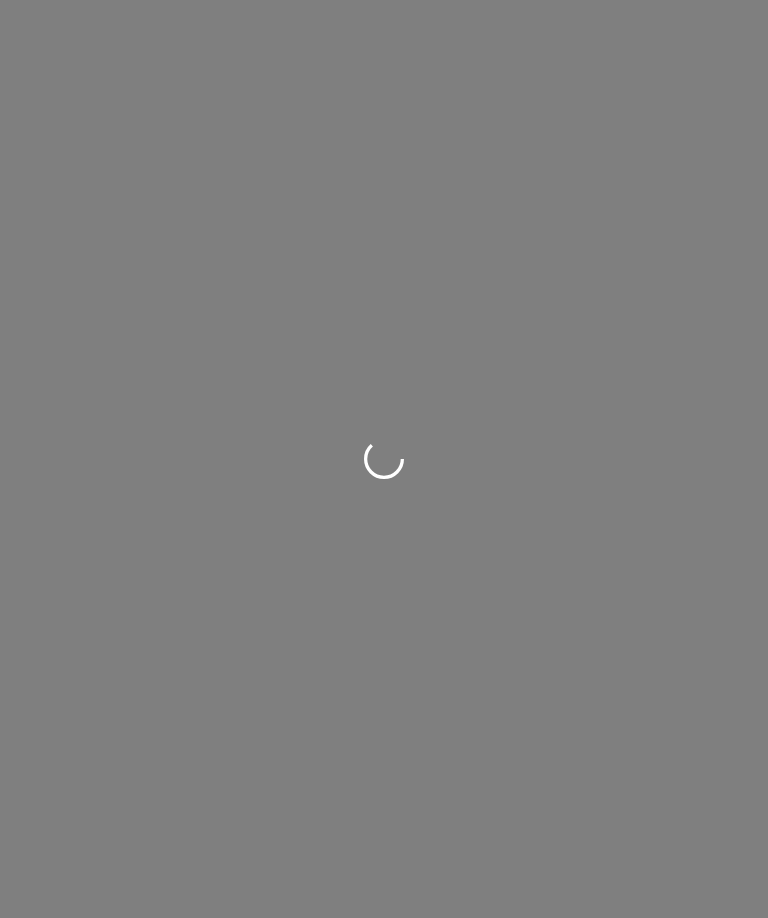 scroll, scrollTop: 0, scrollLeft: 0, axis: both 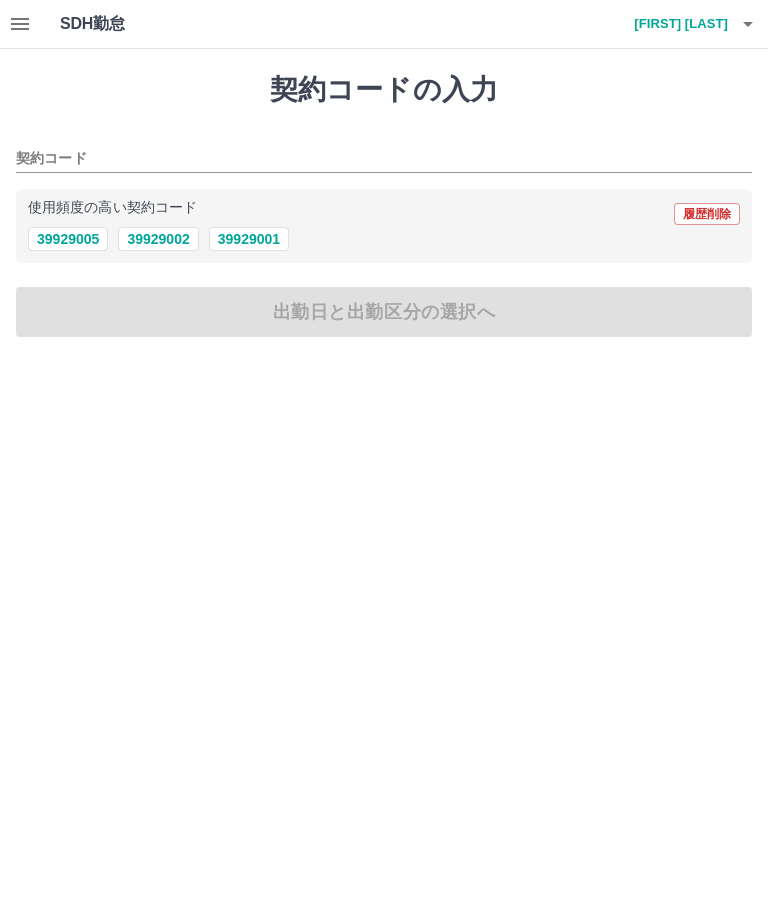 click on "39929005" at bounding box center [68, 239] 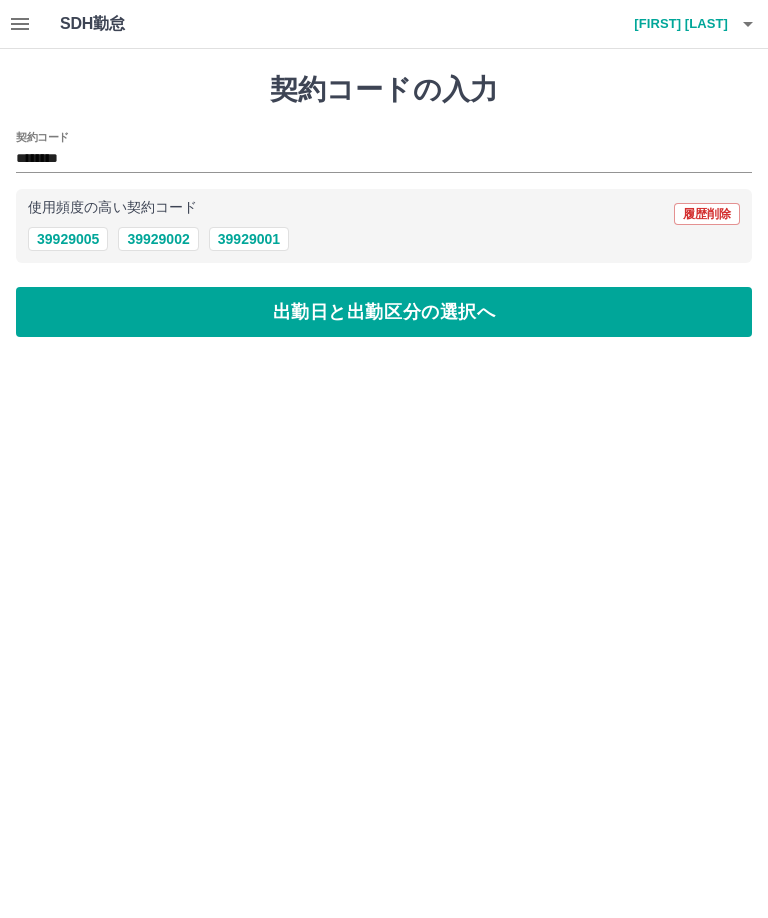 click on "出勤日と出勤区分の選択へ" at bounding box center [384, 312] 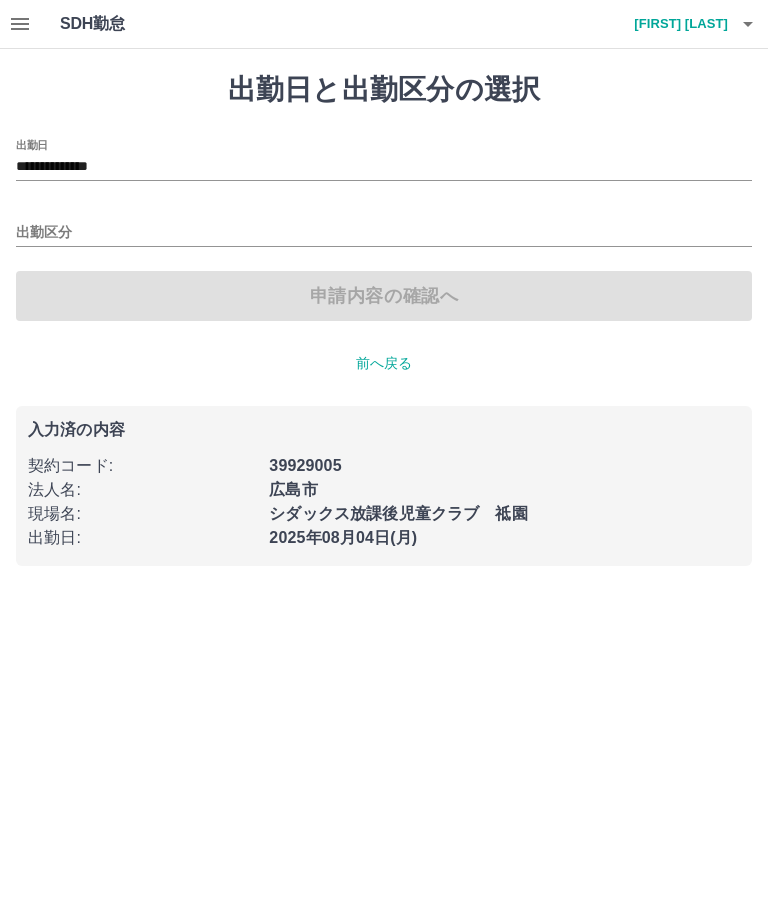 click on "出勤区分" at bounding box center (384, 233) 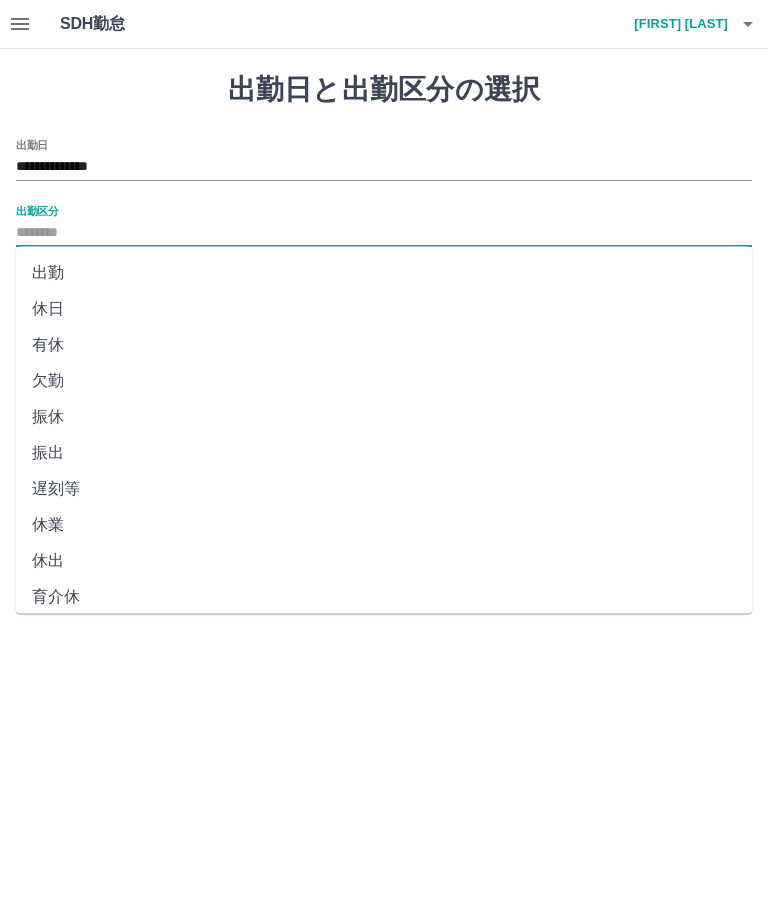 click on "出勤" at bounding box center [384, 273] 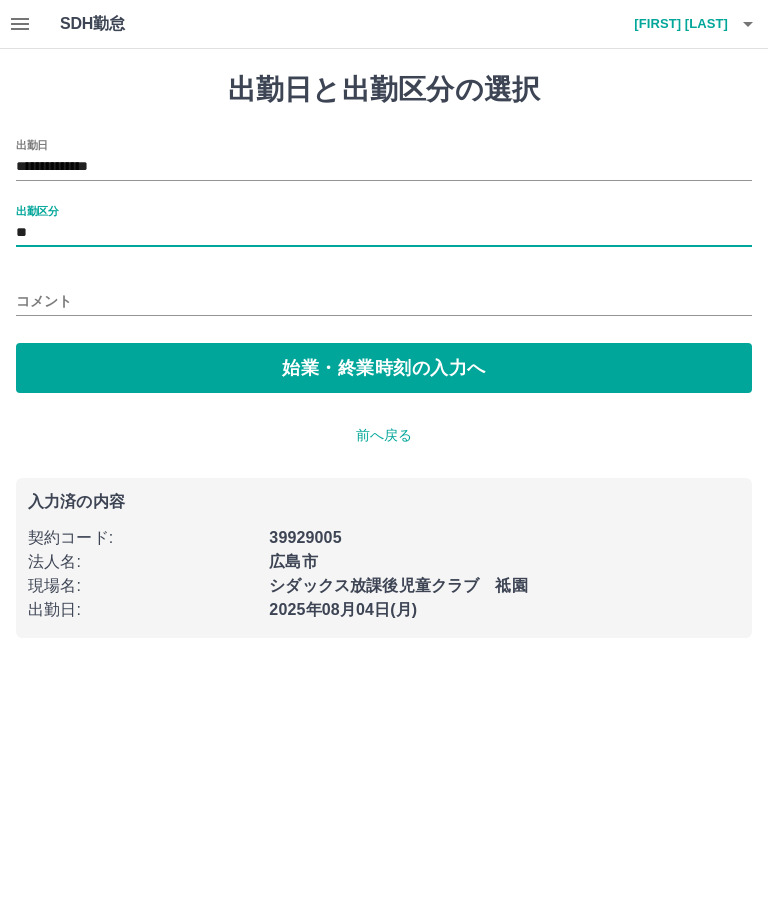 click on "始業・終業時刻の入力へ" at bounding box center [384, 368] 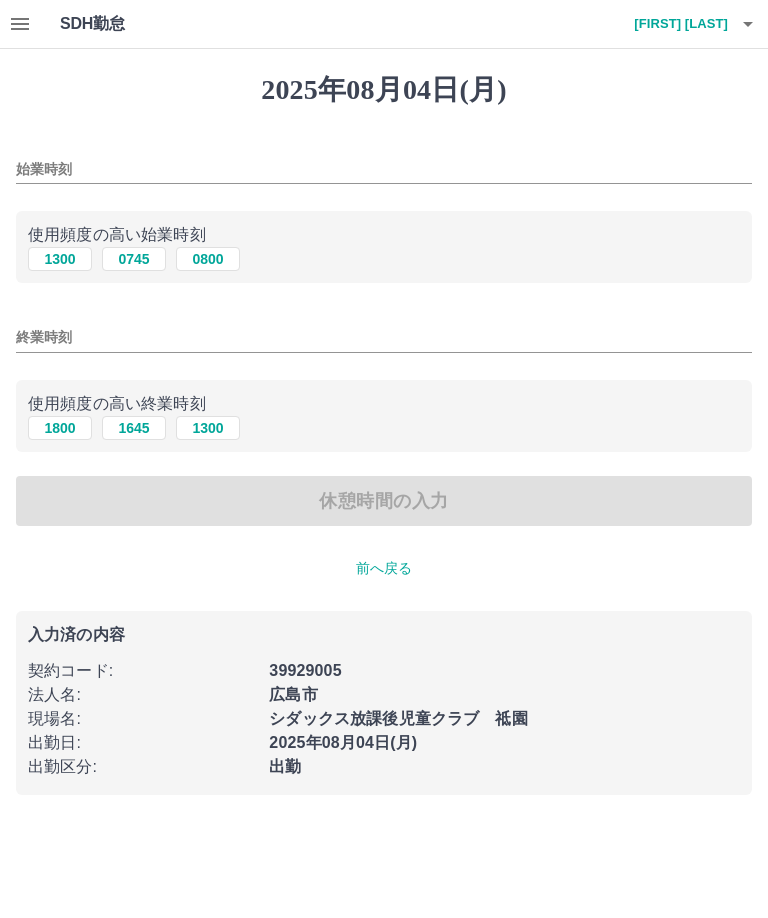 click on "1300" at bounding box center [60, 259] 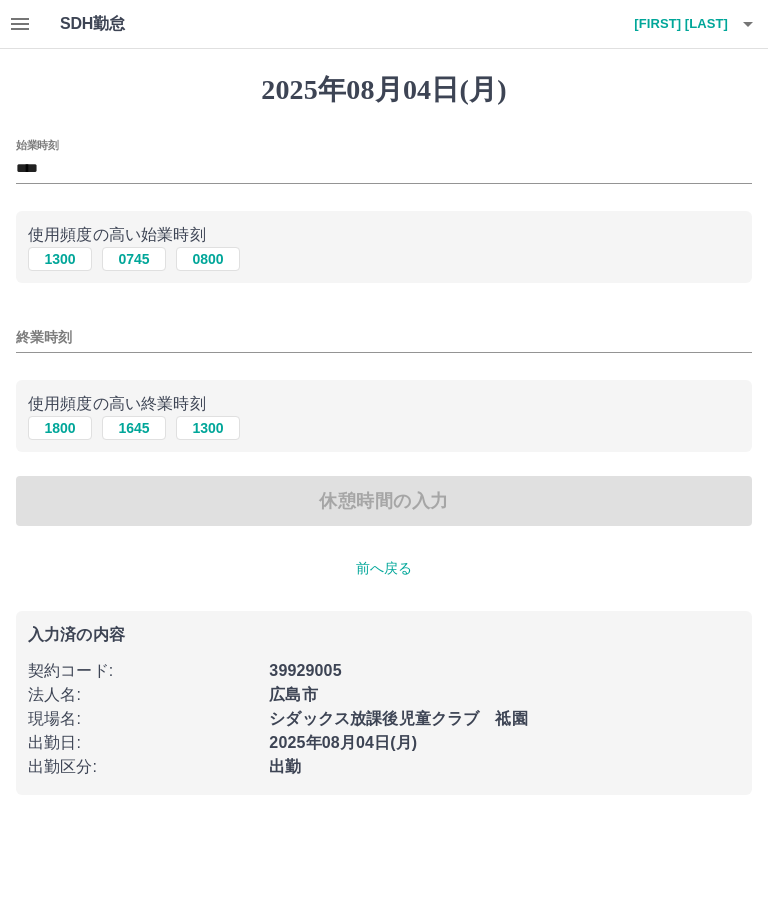 click on "終業時刻" at bounding box center (384, 337) 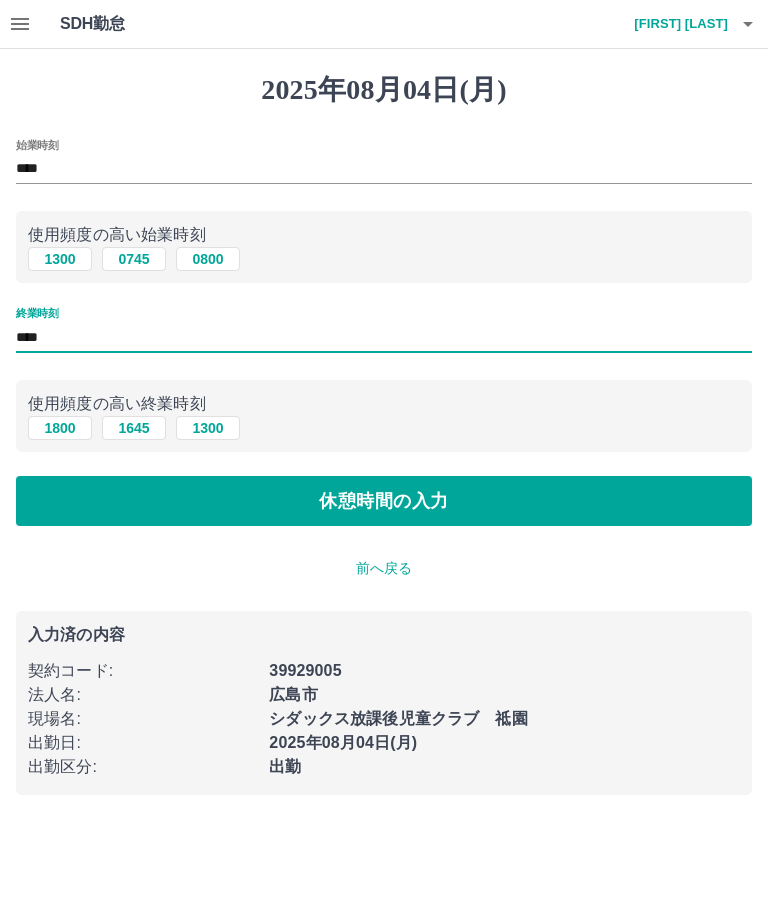 type on "****" 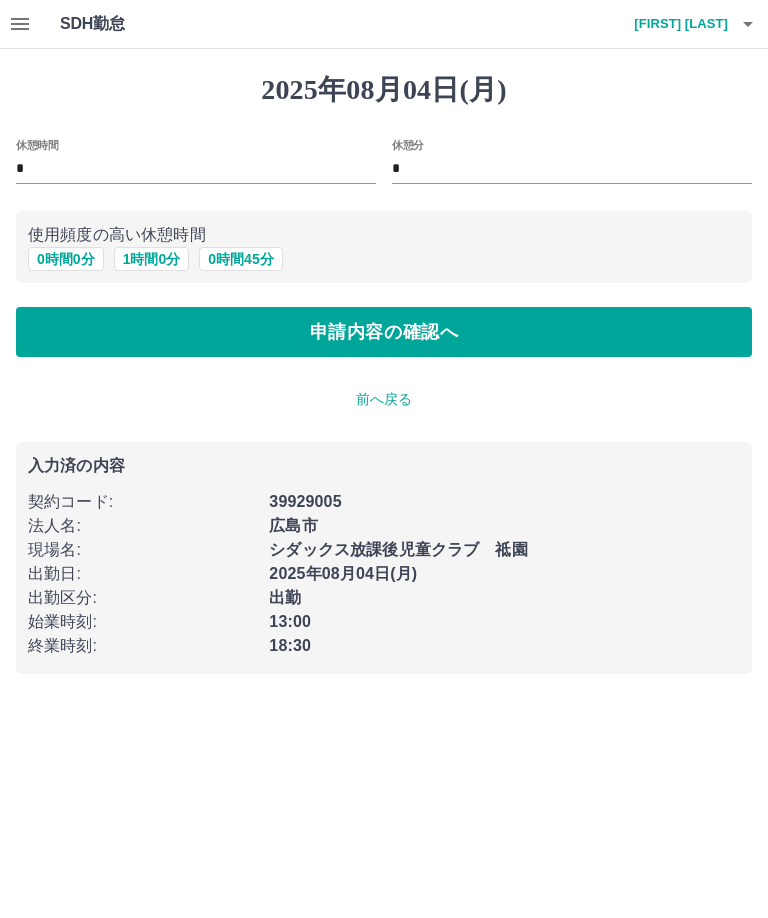 click on "0 時間 0 分" at bounding box center [66, 259] 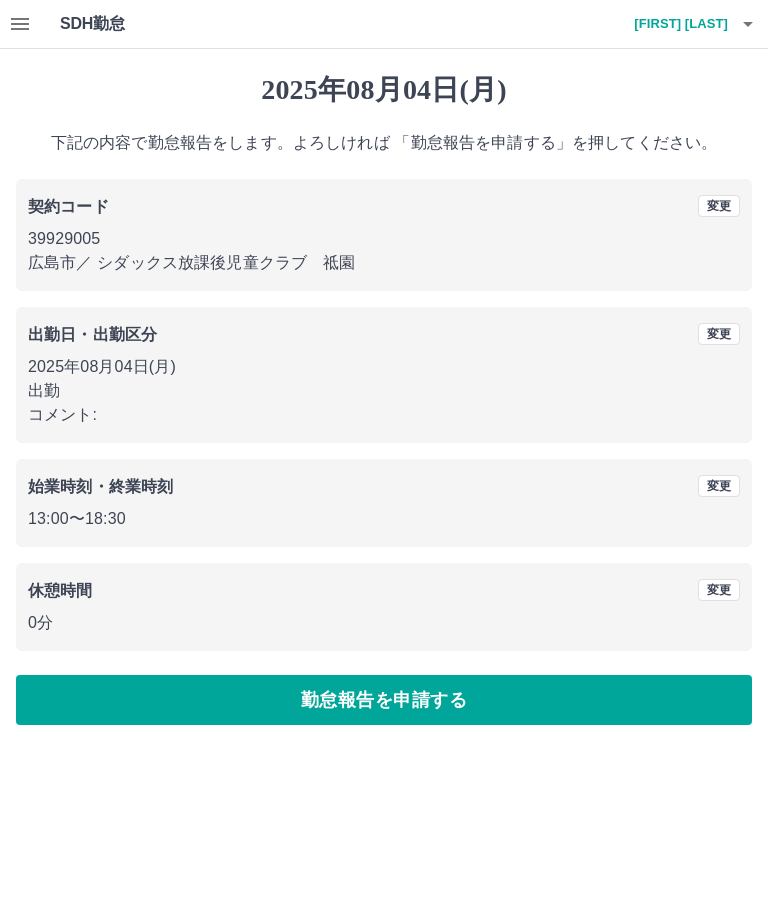 click on "勤怠報告を申請する" at bounding box center [384, 700] 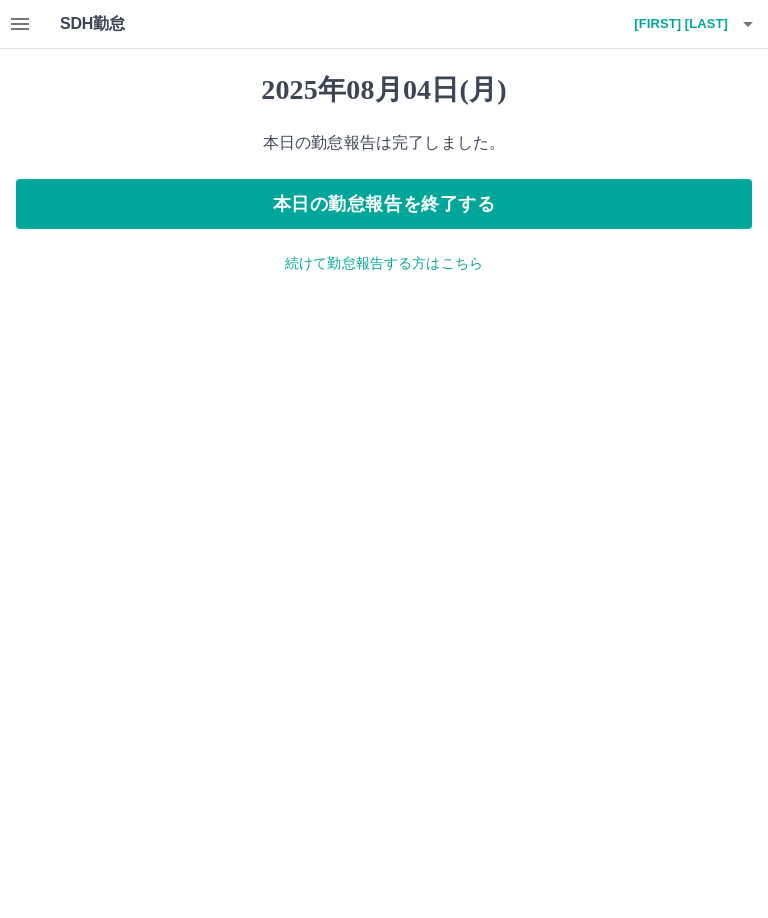 click on "本日の勤怠報告を終了する" at bounding box center [384, 204] 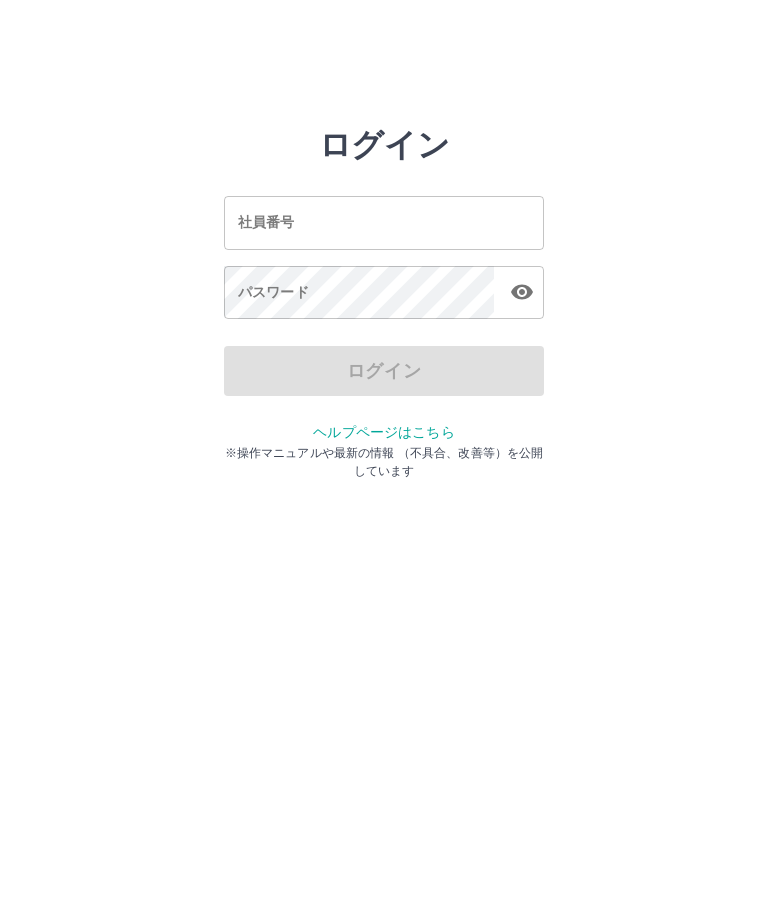 scroll, scrollTop: 0, scrollLeft: 0, axis: both 